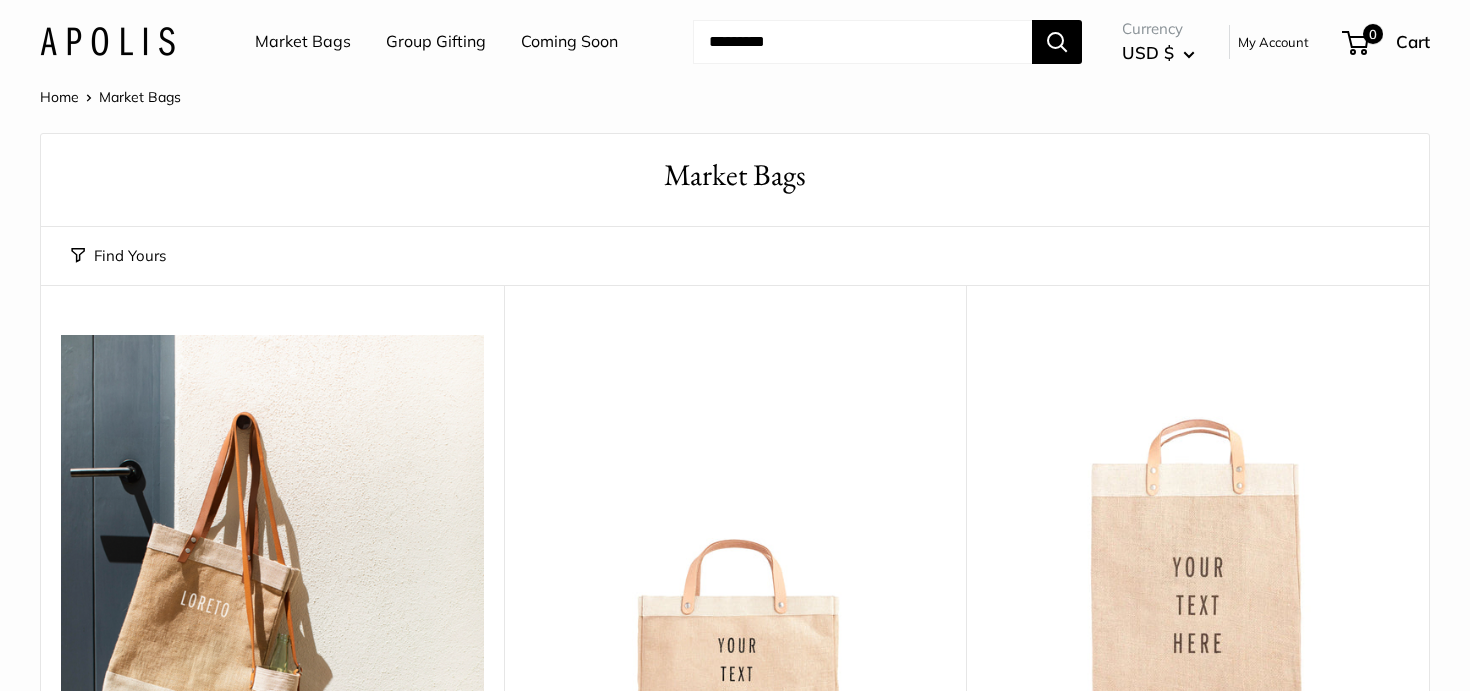 scroll, scrollTop: 0, scrollLeft: 0, axis: both 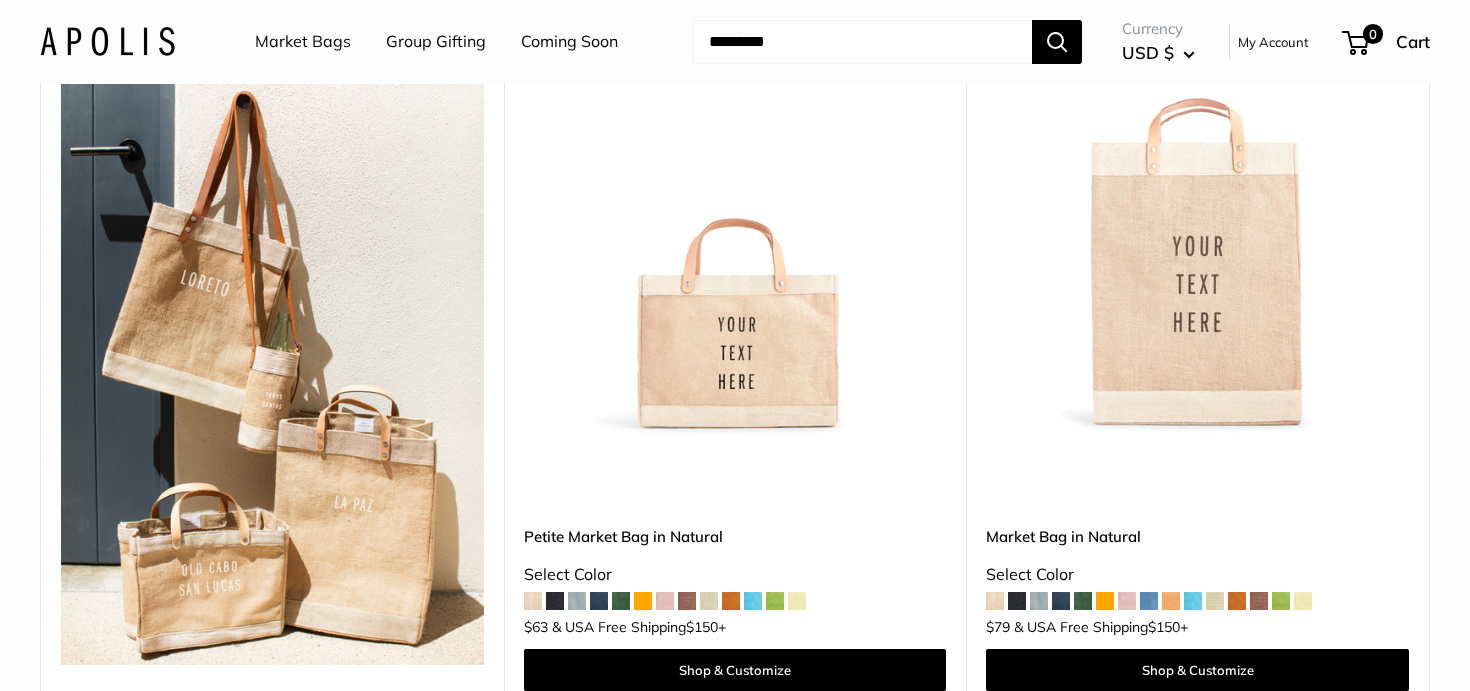 click at bounding box center [0, 0] 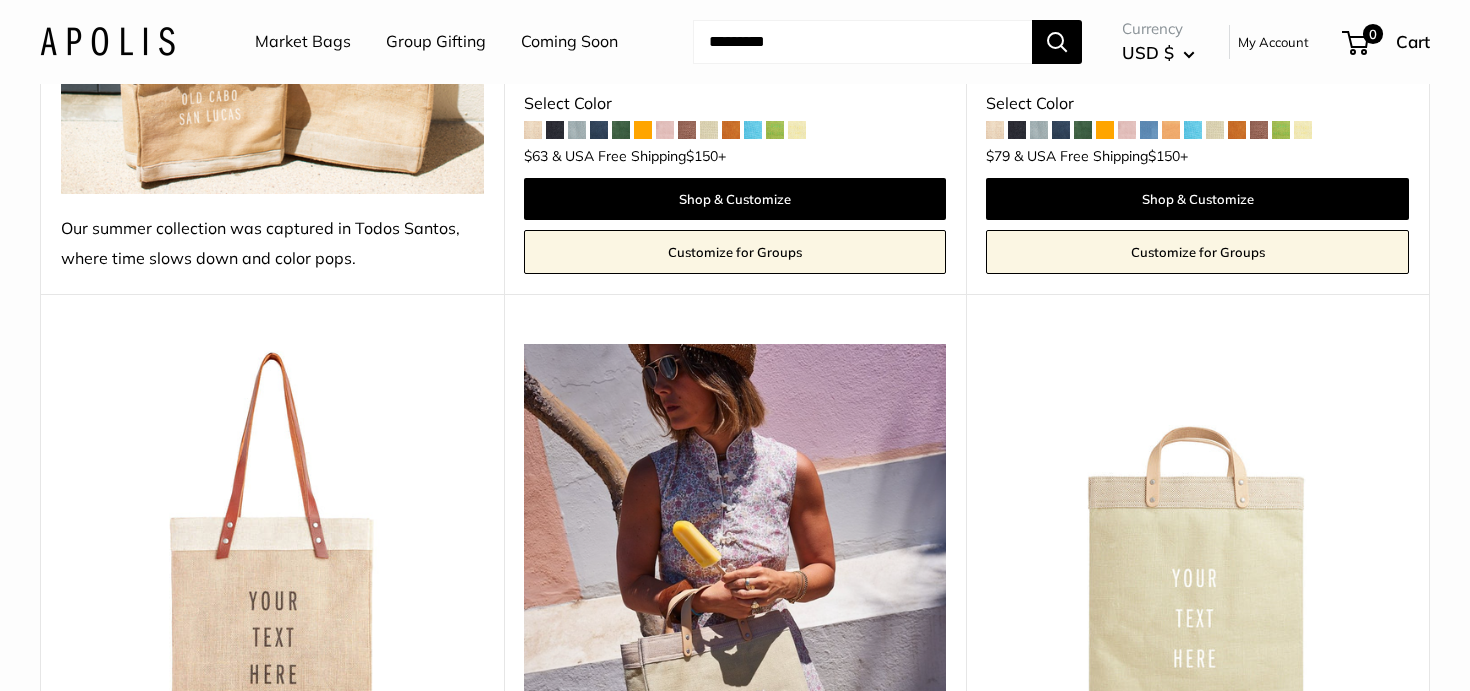 scroll, scrollTop: 801, scrollLeft: 0, axis: vertical 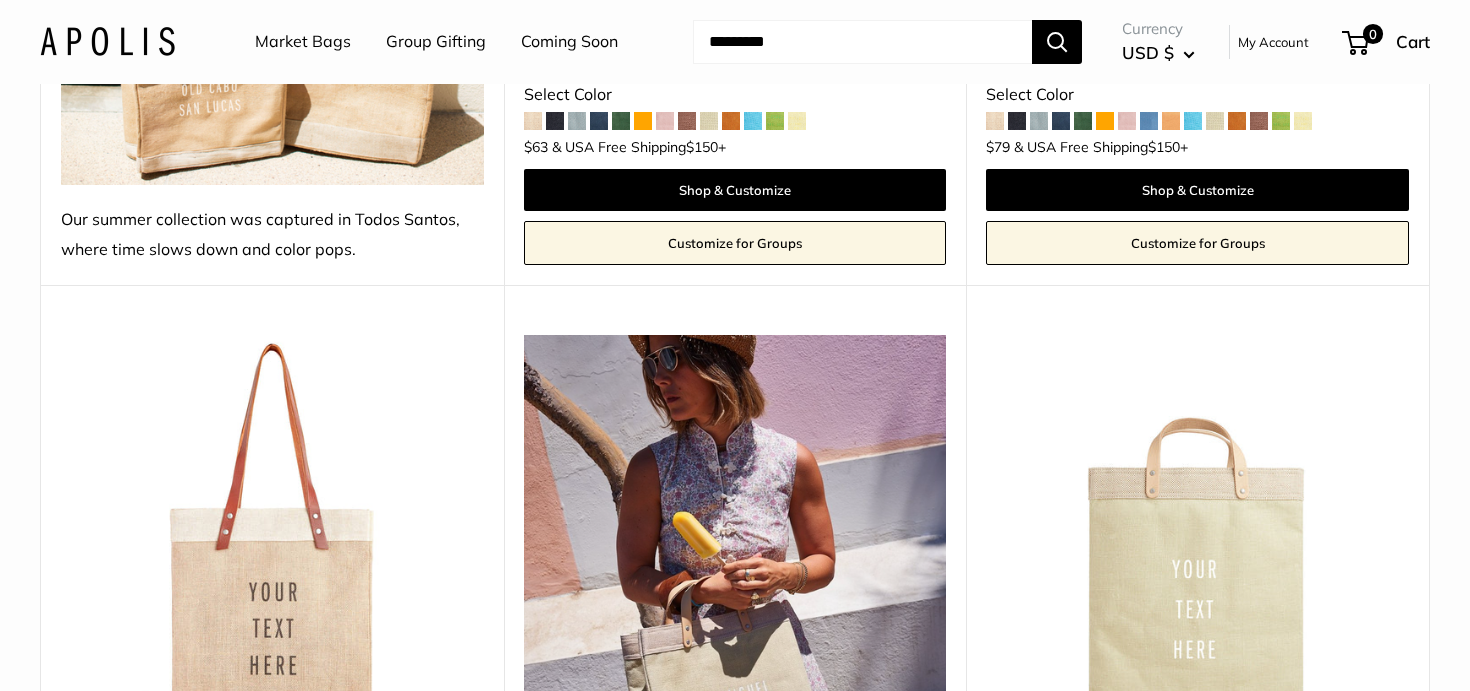 click at bounding box center [0, 0] 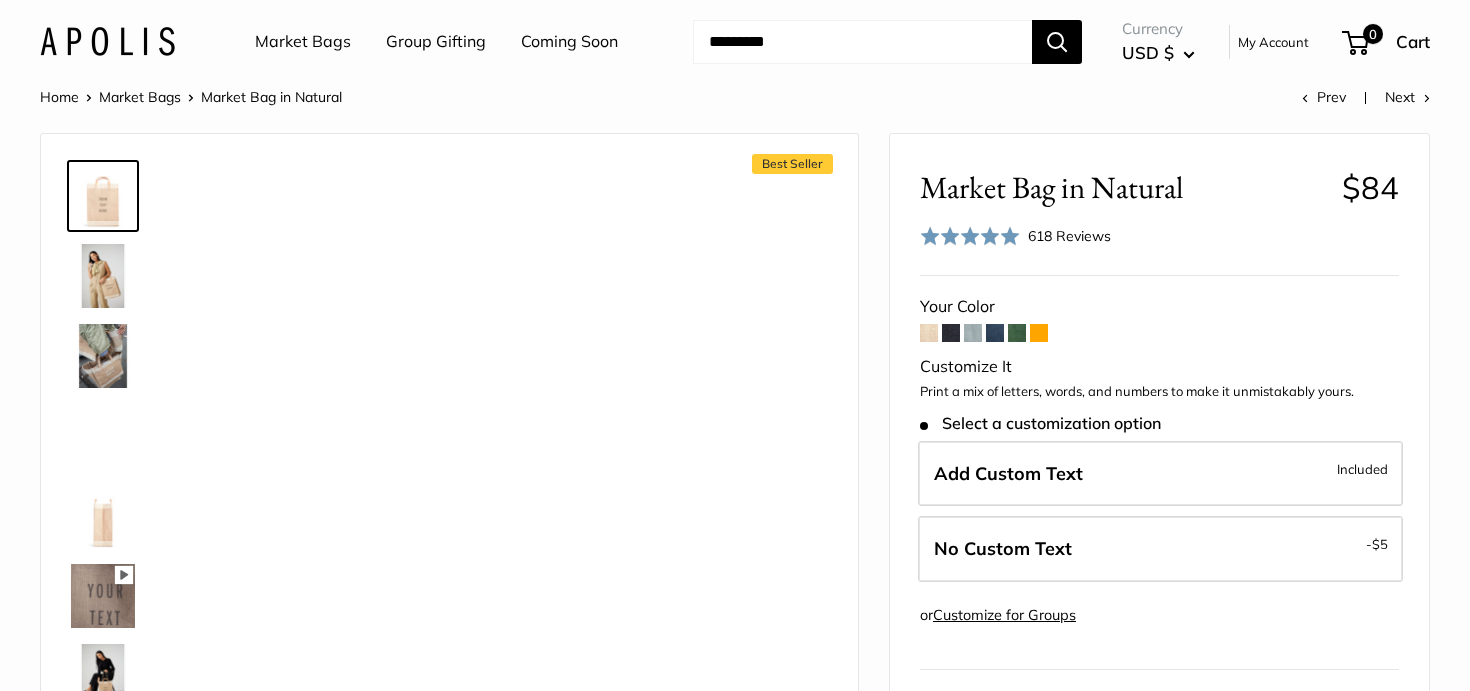 scroll, scrollTop: 0, scrollLeft: 0, axis: both 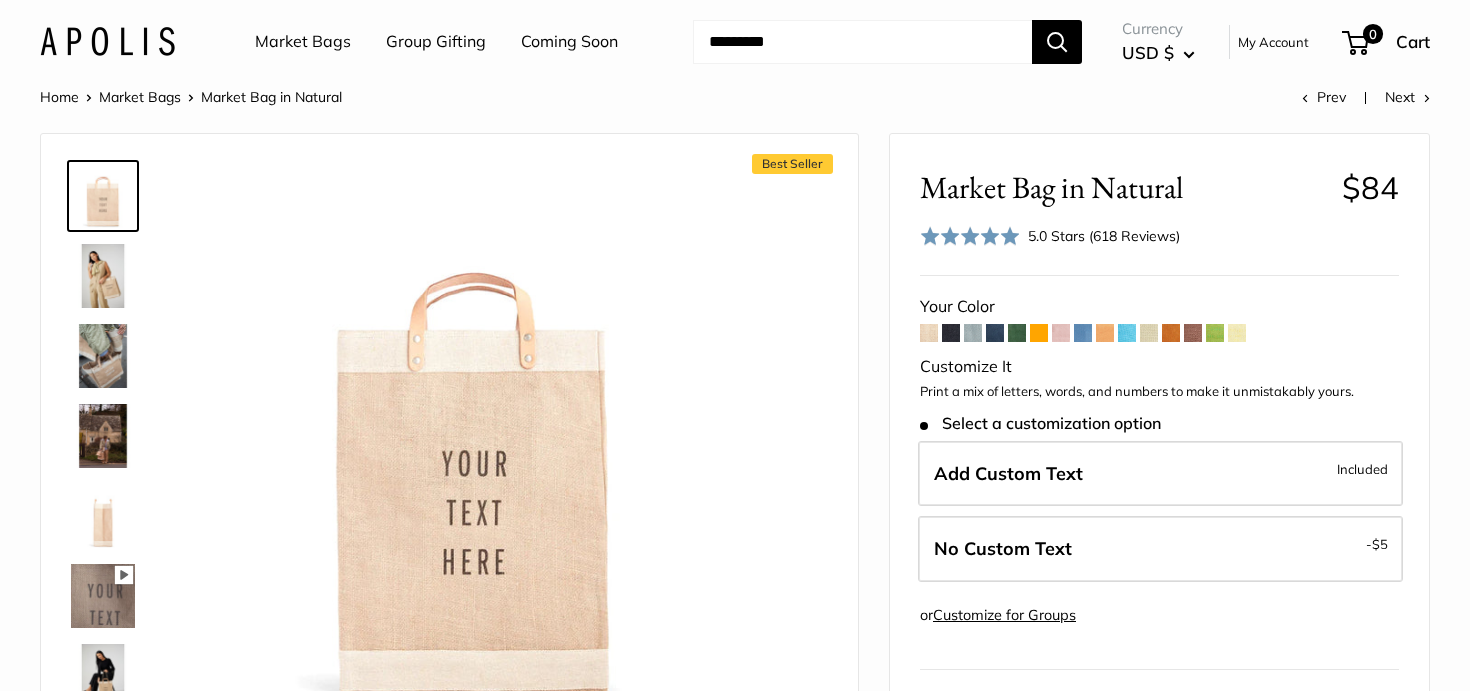 click at bounding box center (103, 276) 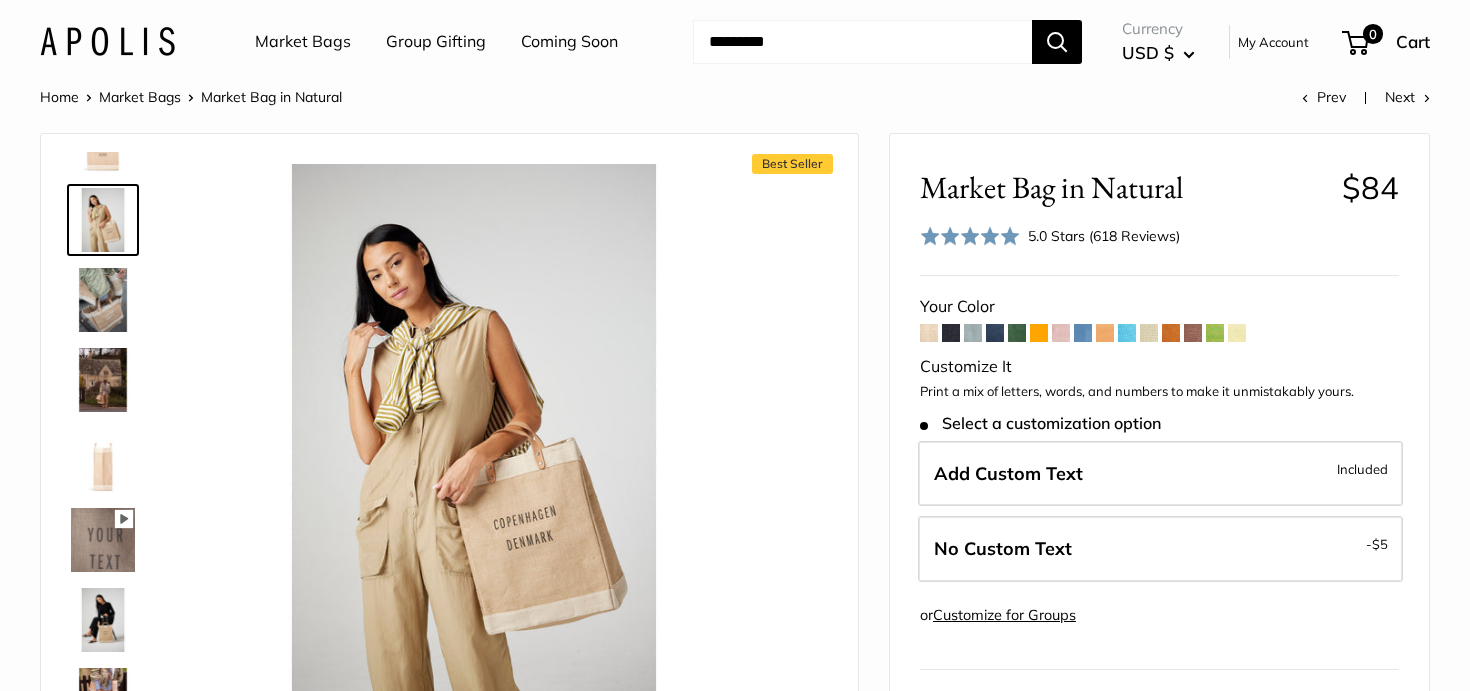 scroll, scrollTop: 63, scrollLeft: 0, axis: vertical 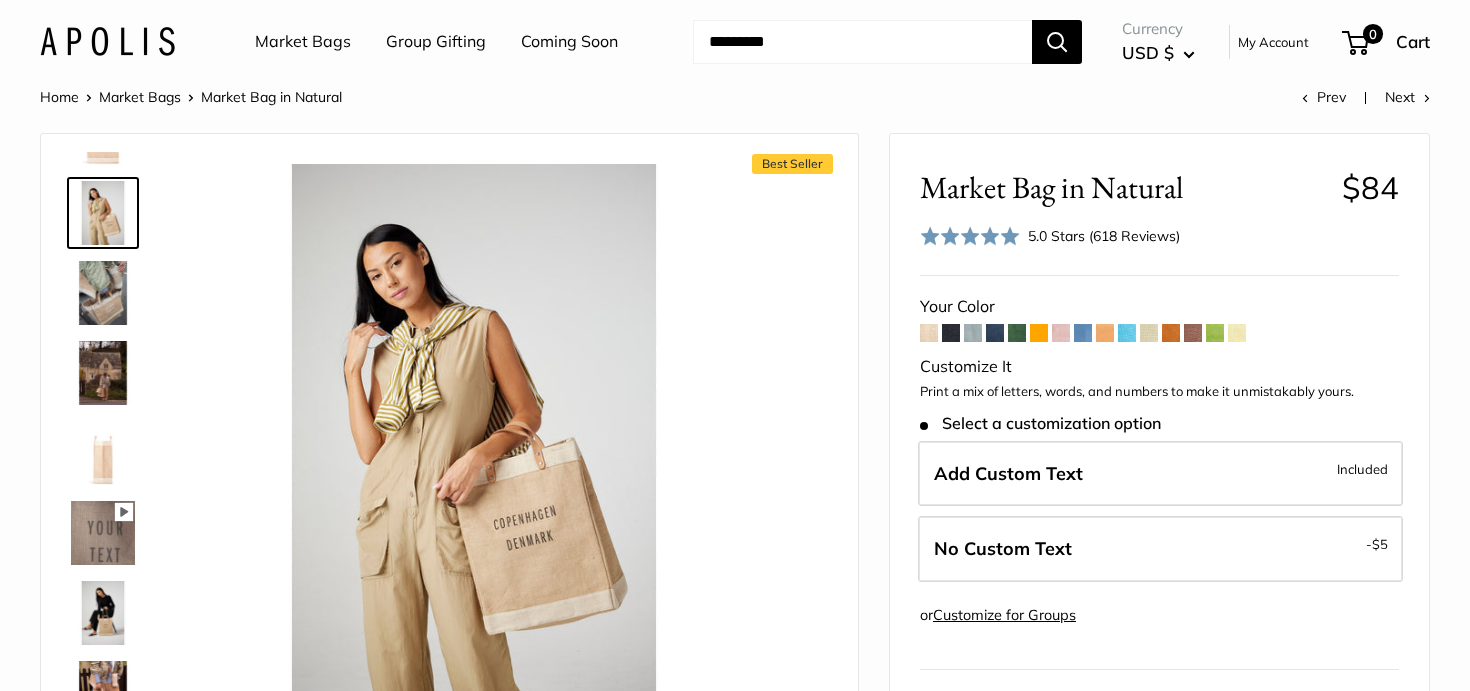 click at bounding box center (951, 333) 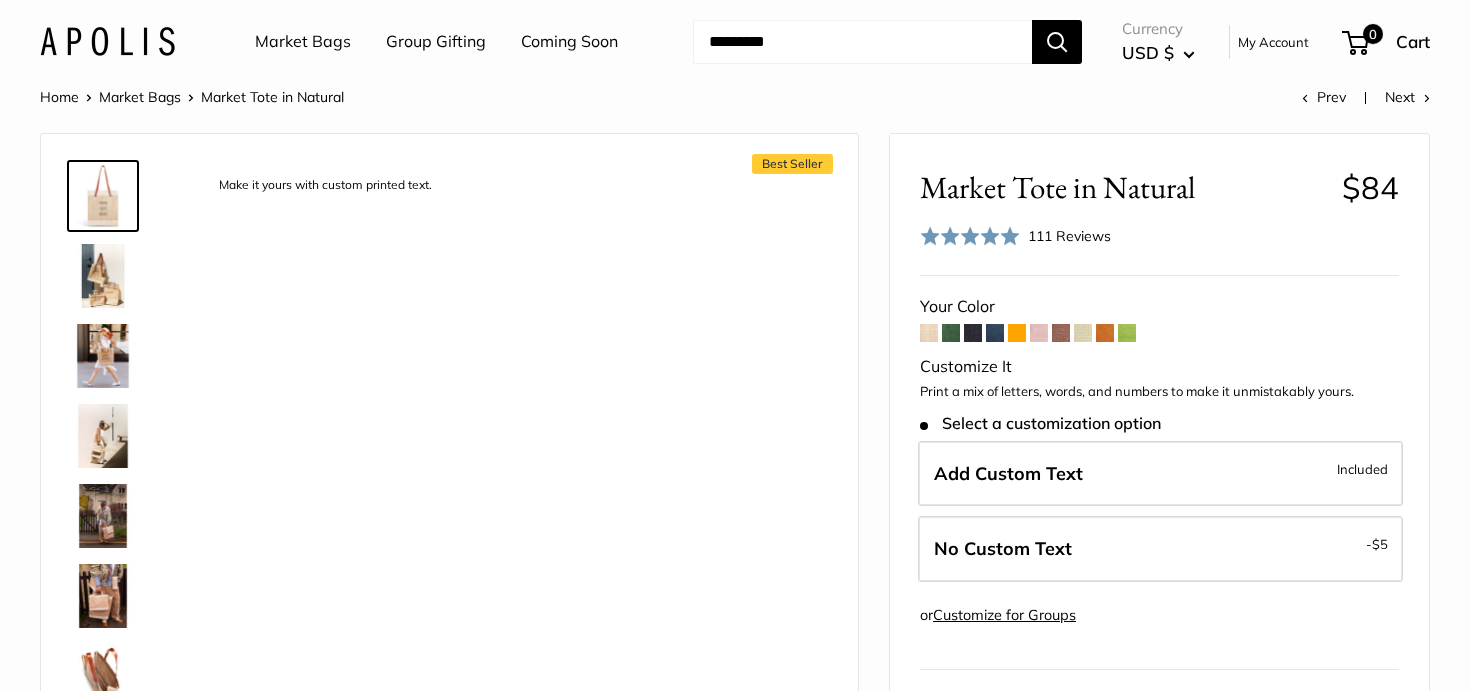 scroll, scrollTop: 0, scrollLeft: 0, axis: both 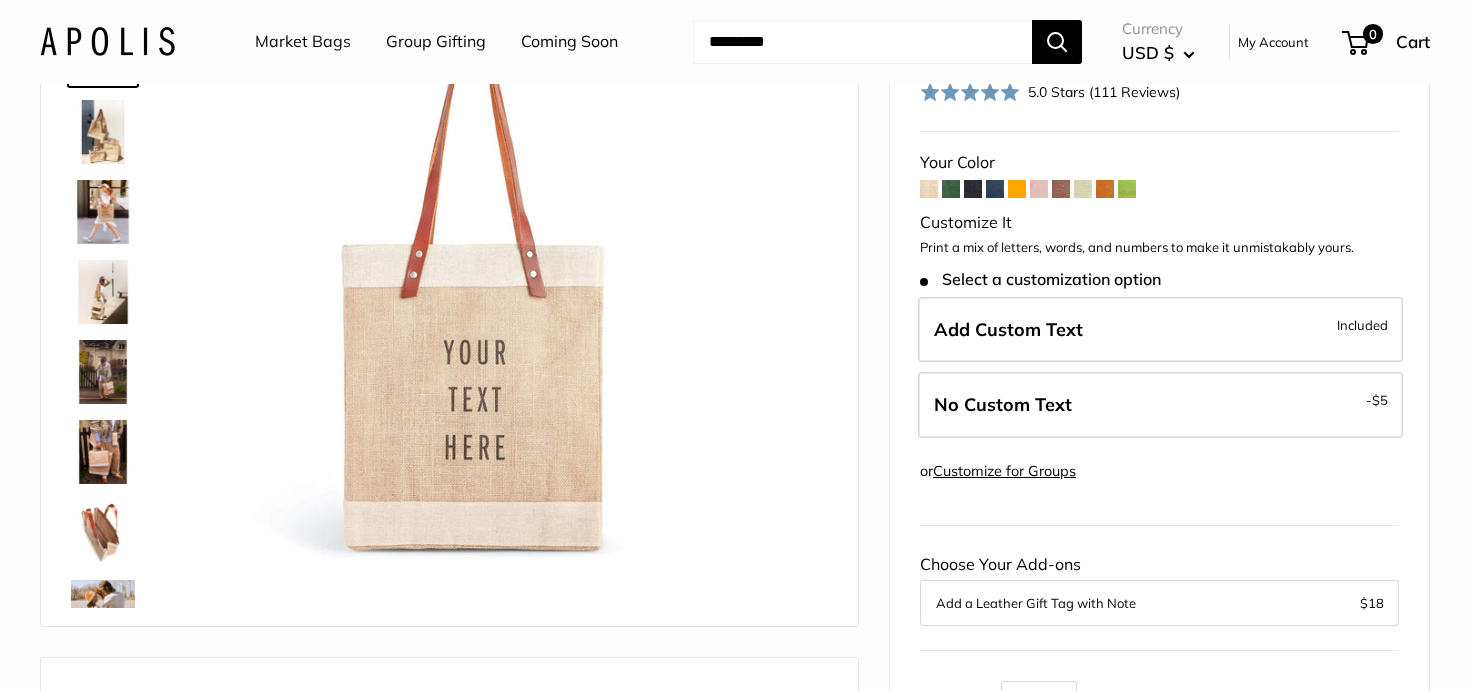 click at bounding box center (103, 212) 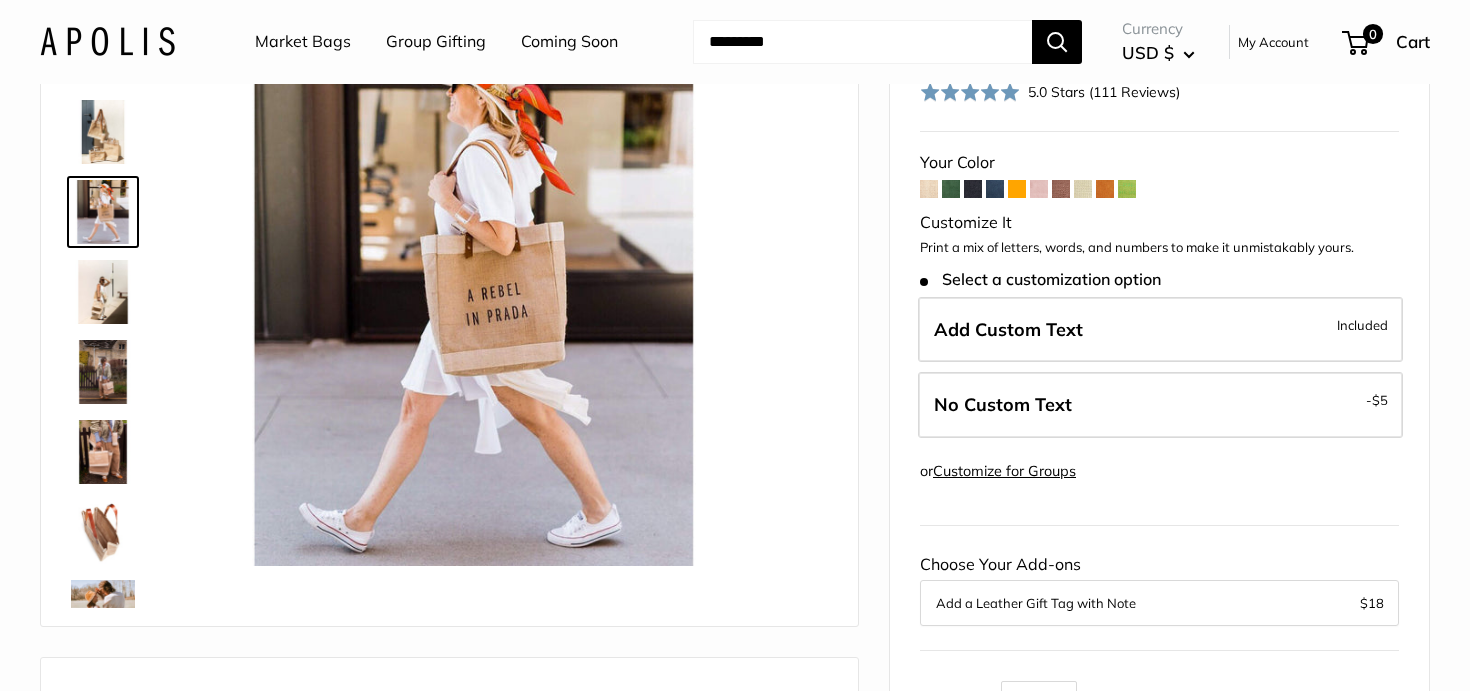 click at bounding box center (103, 292) 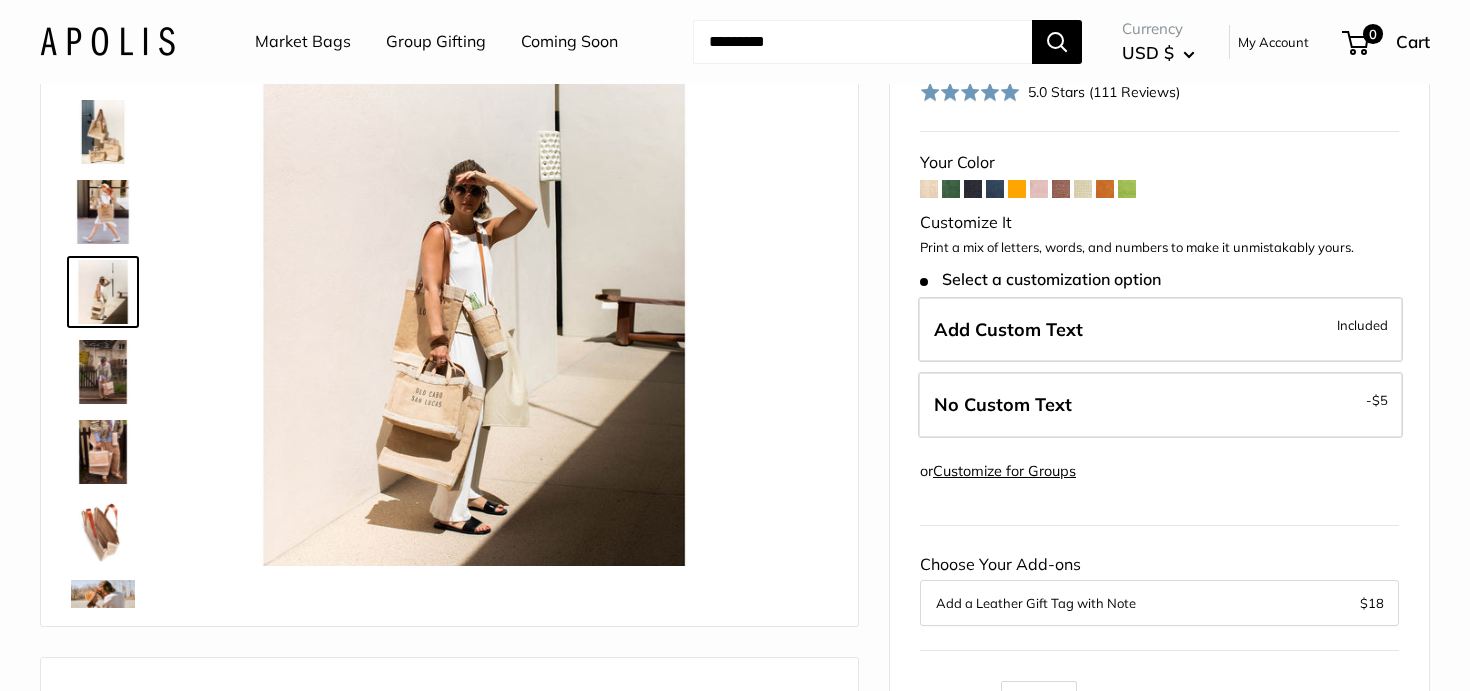 click at bounding box center [973, 189] 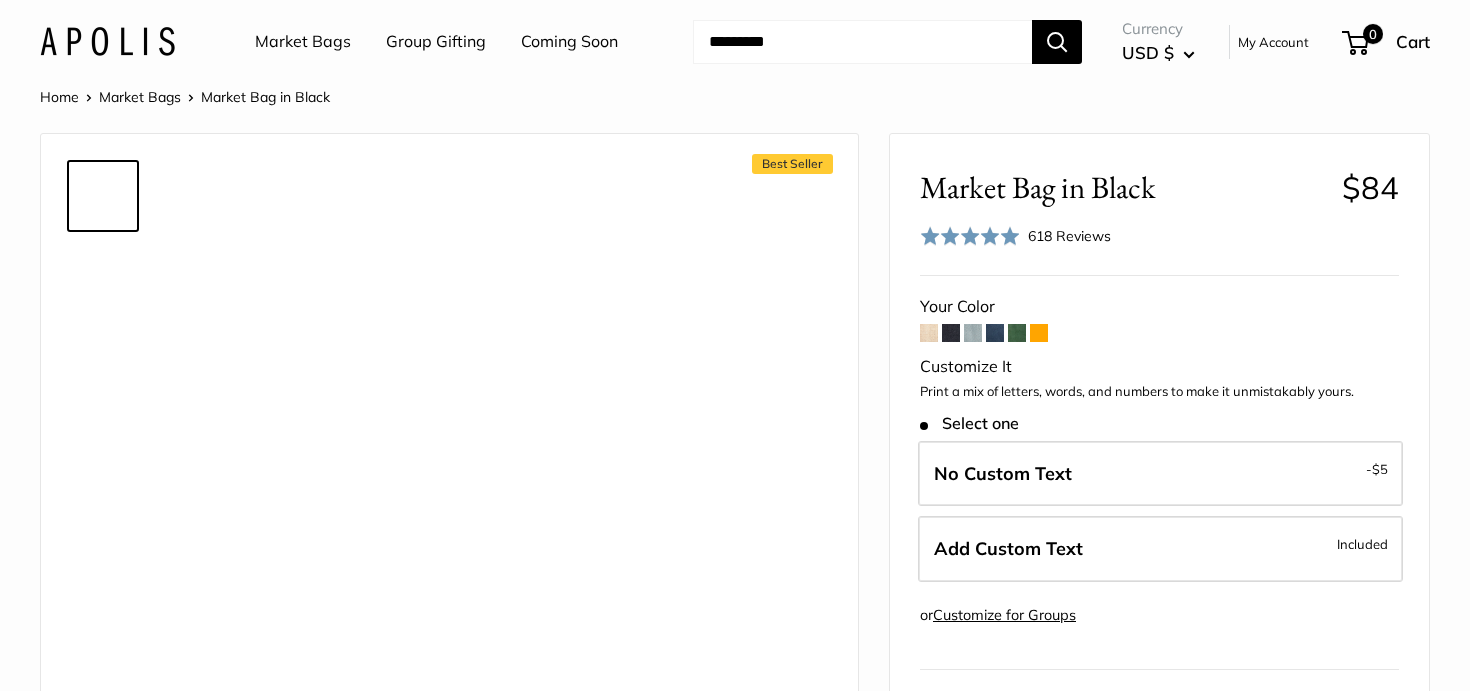 scroll, scrollTop: 0, scrollLeft: 0, axis: both 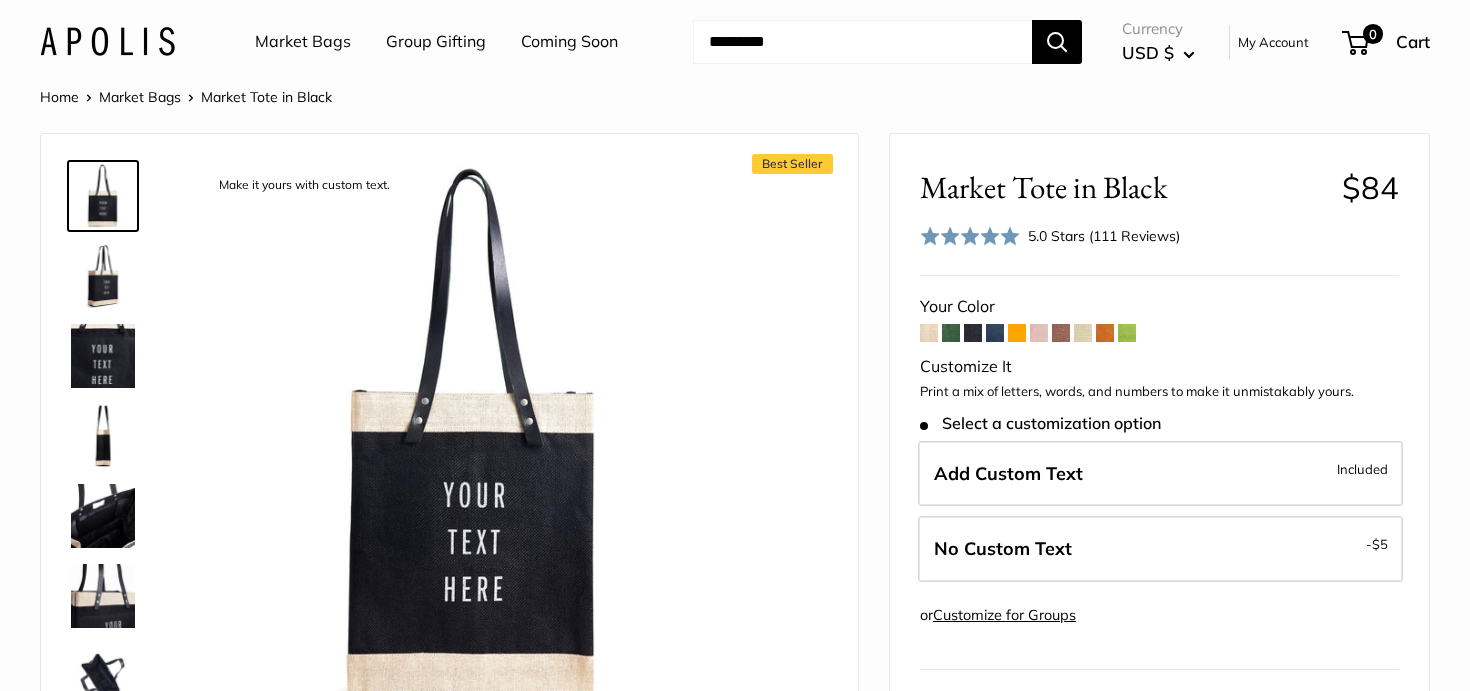 click at bounding box center (1083, 333) 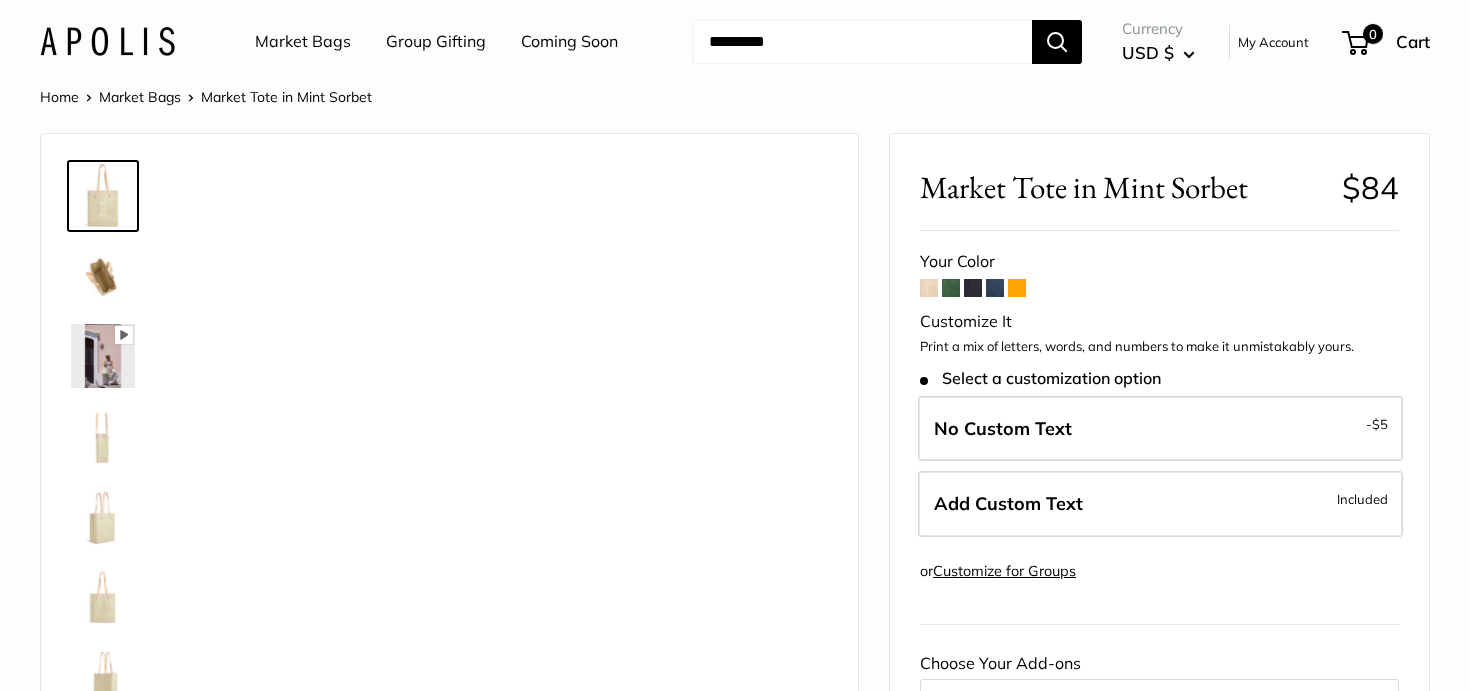 scroll, scrollTop: 0, scrollLeft: 0, axis: both 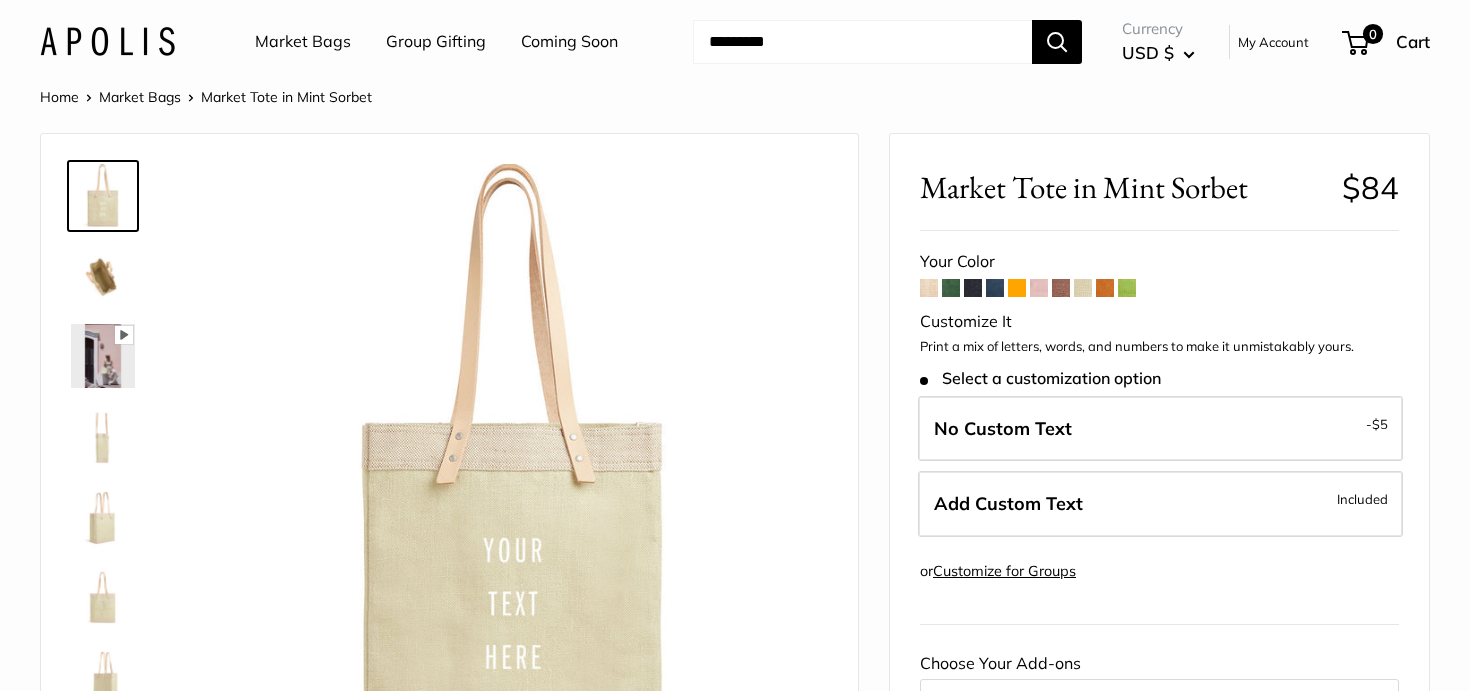 click at bounding box center (1039, 288) 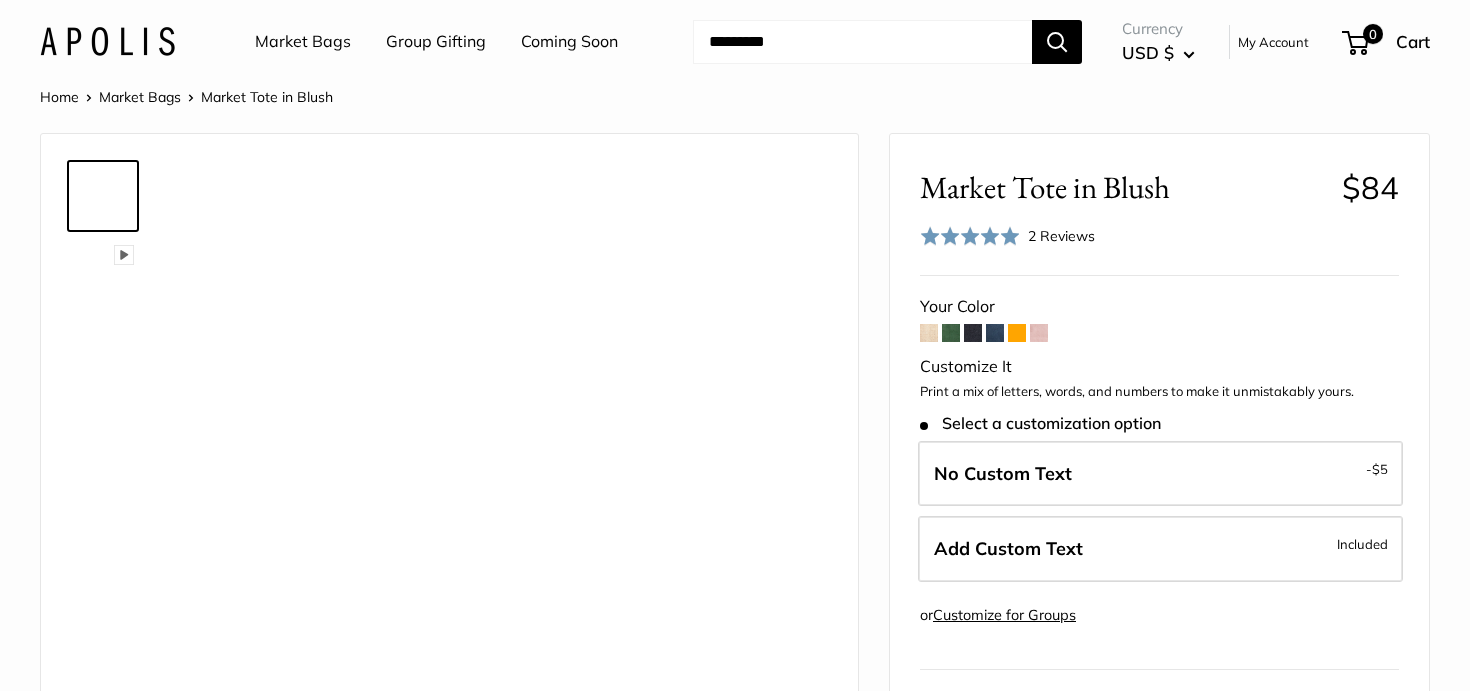 scroll, scrollTop: 0, scrollLeft: 0, axis: both 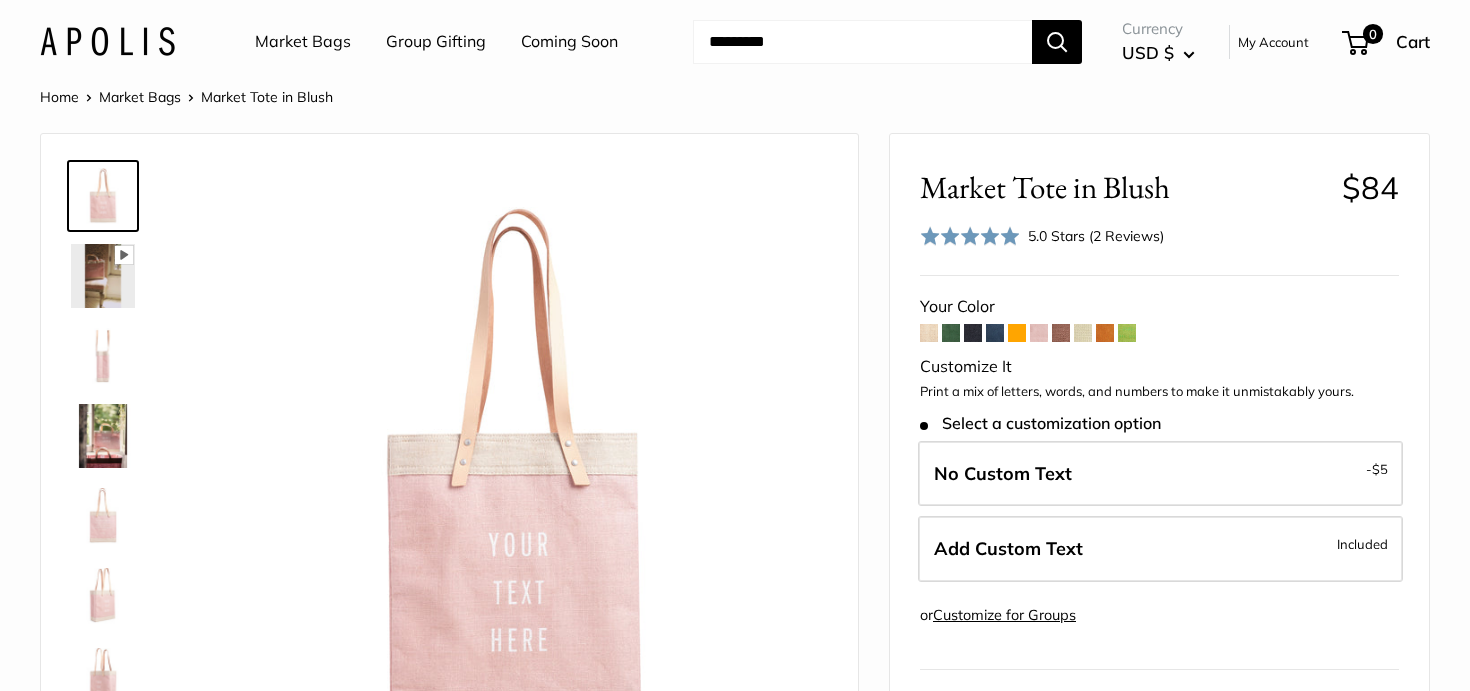 click at bounding box center (973, 333) 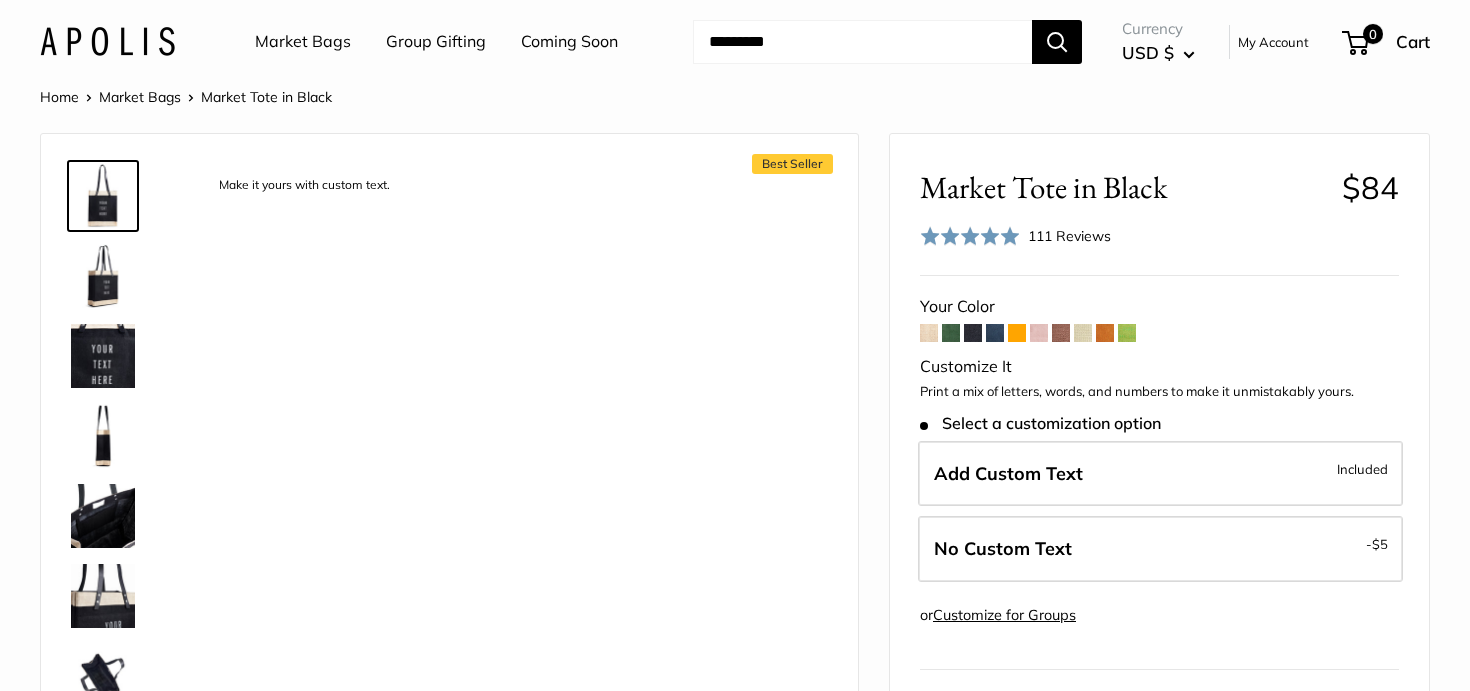 scroll, scrollTop: 0, scrollLeft: 0, axis: both 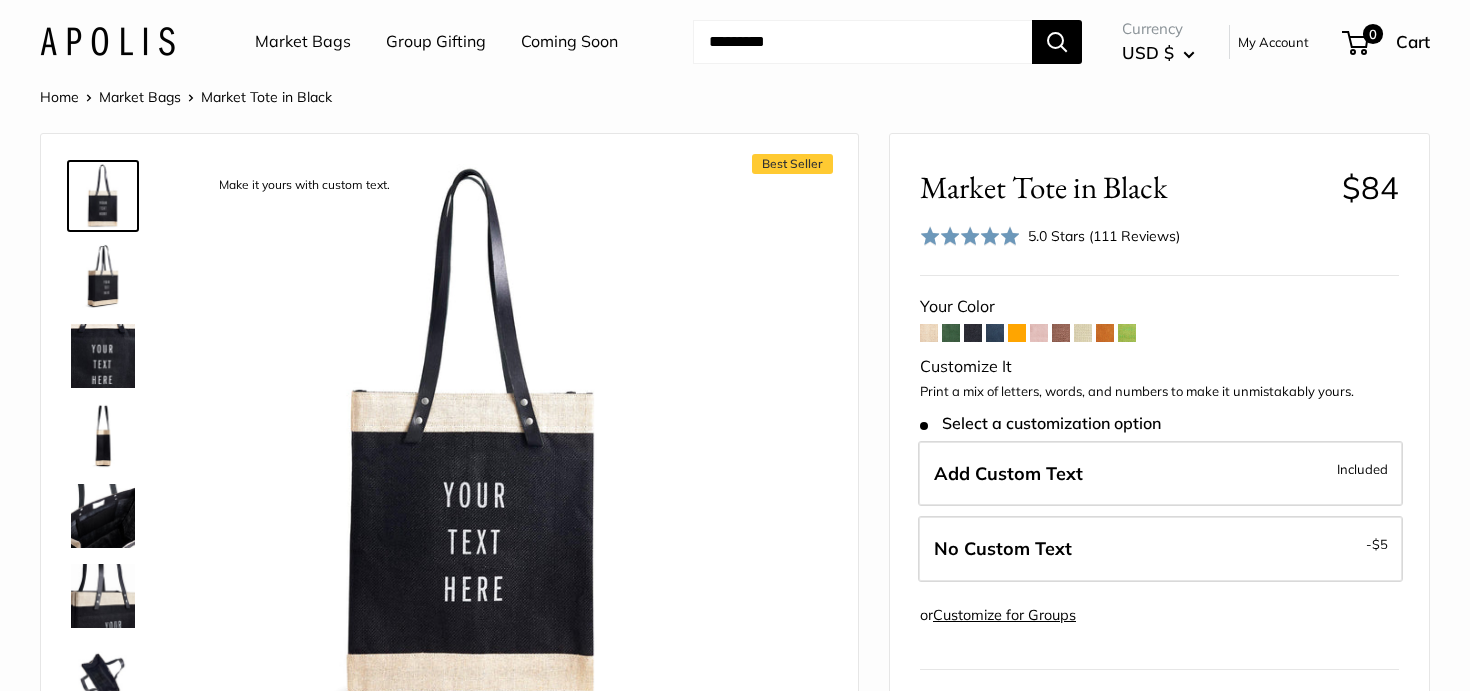 click at bounding box center (929, 333) 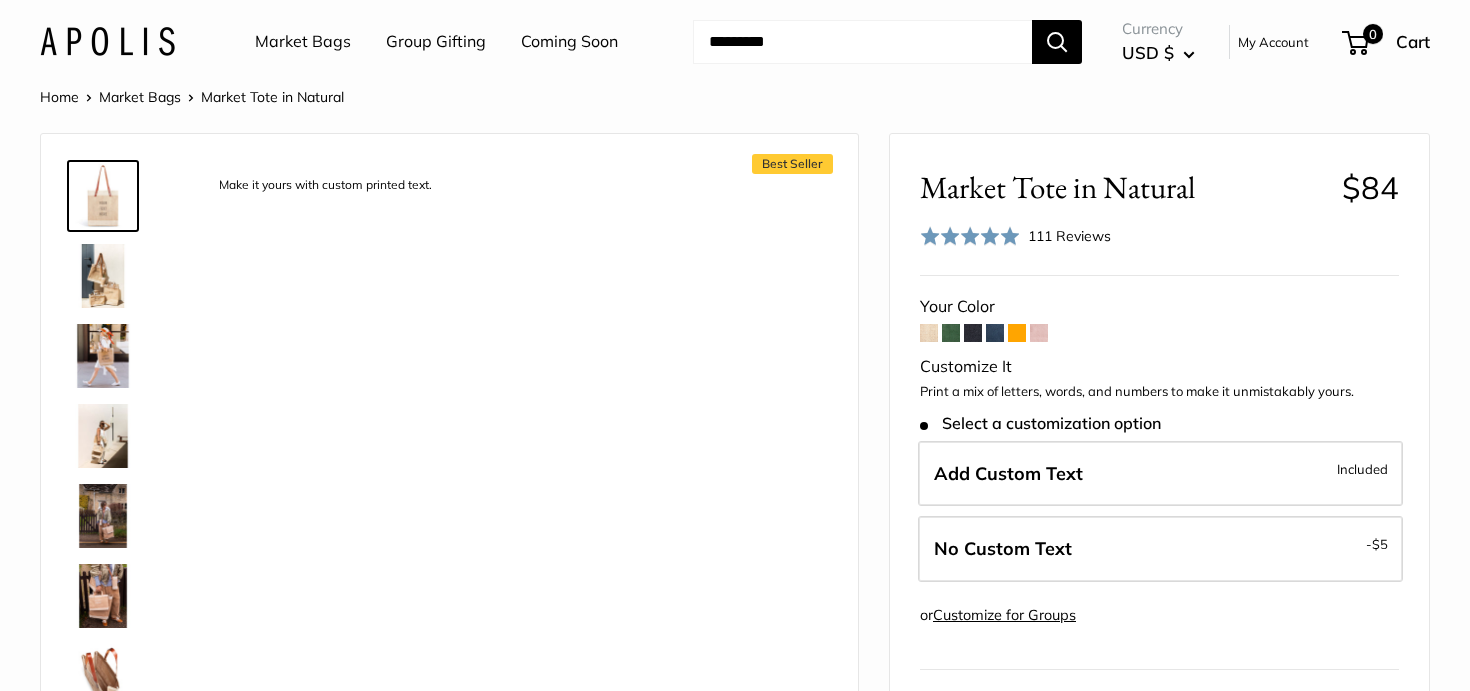 scroll, scrollTop: 0, scrollLeft: 0, axis: both 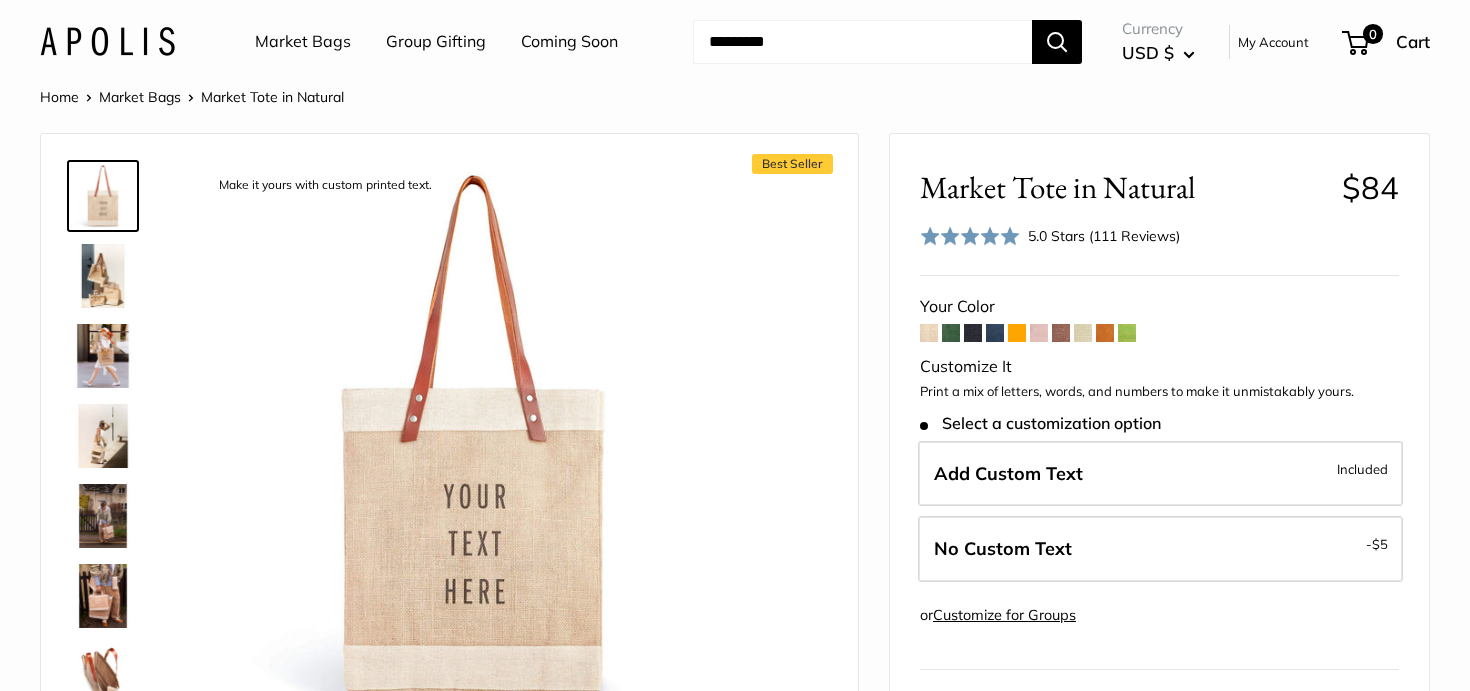click at bounding box center [1061, 333] 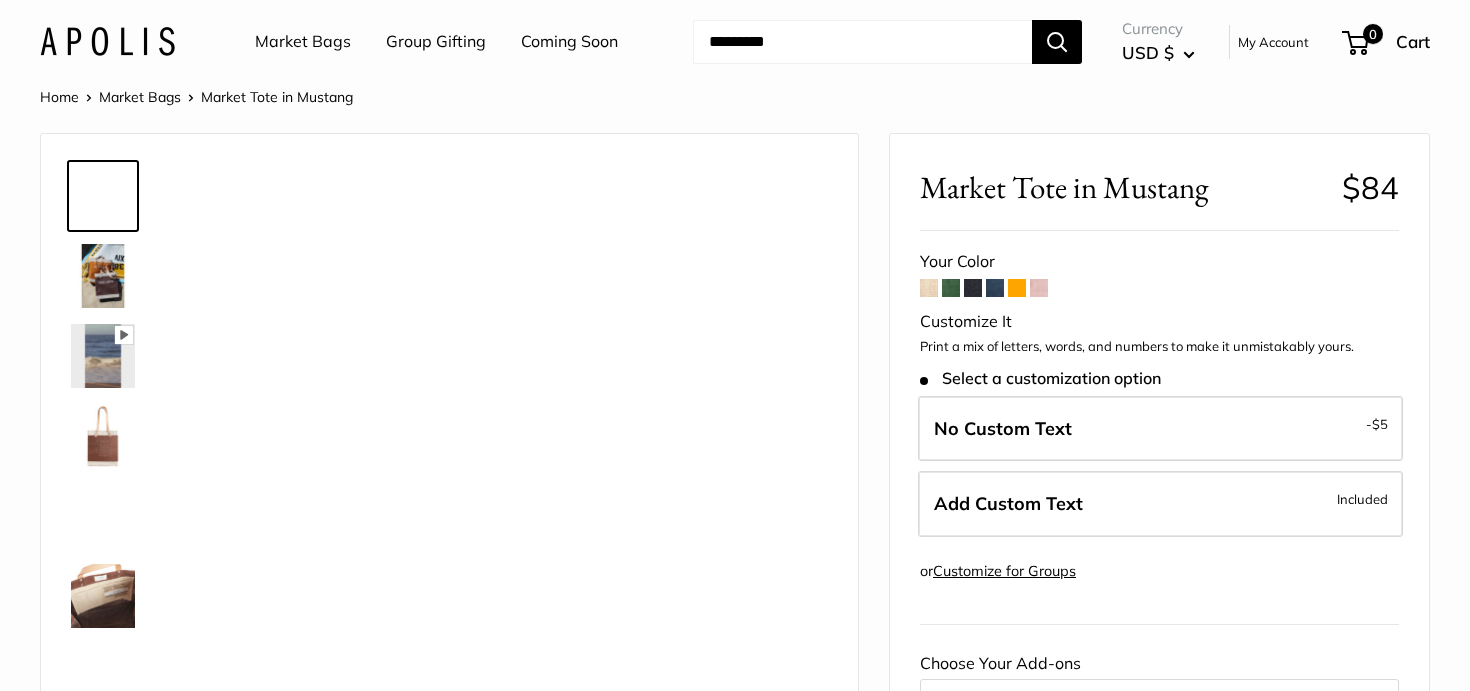 scroll, scrollTop: 0, scrollLeft: 0, axis: both 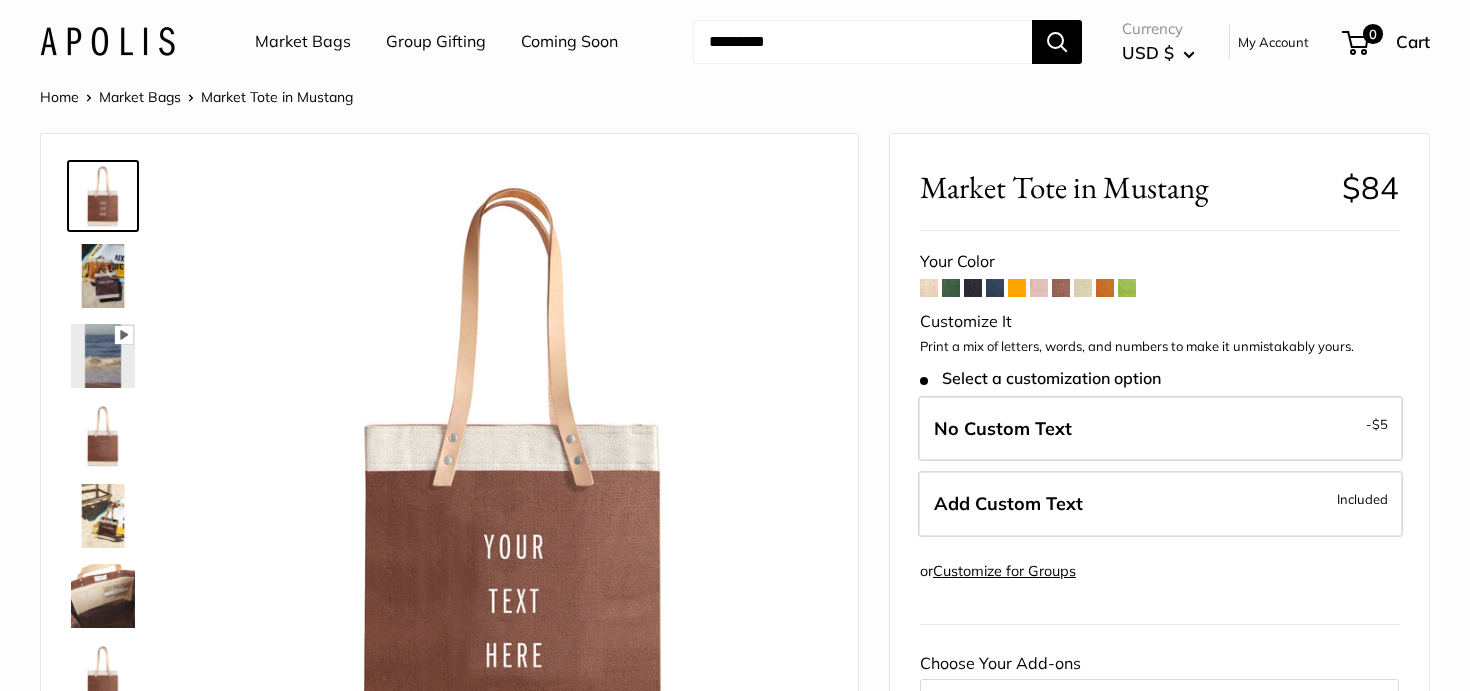 click at bounding box center (929, 288) 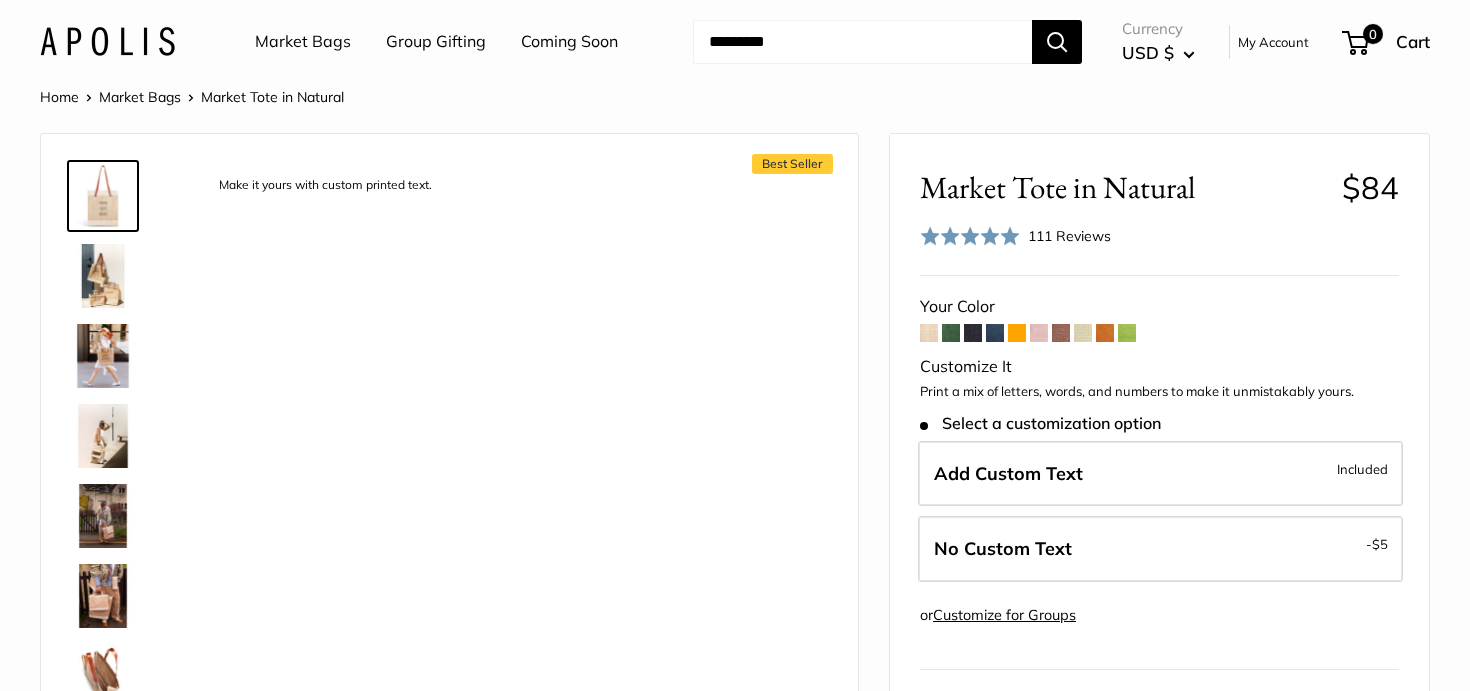 scroll, scrollTop: 0, scrollLeft: 0, axis: both 